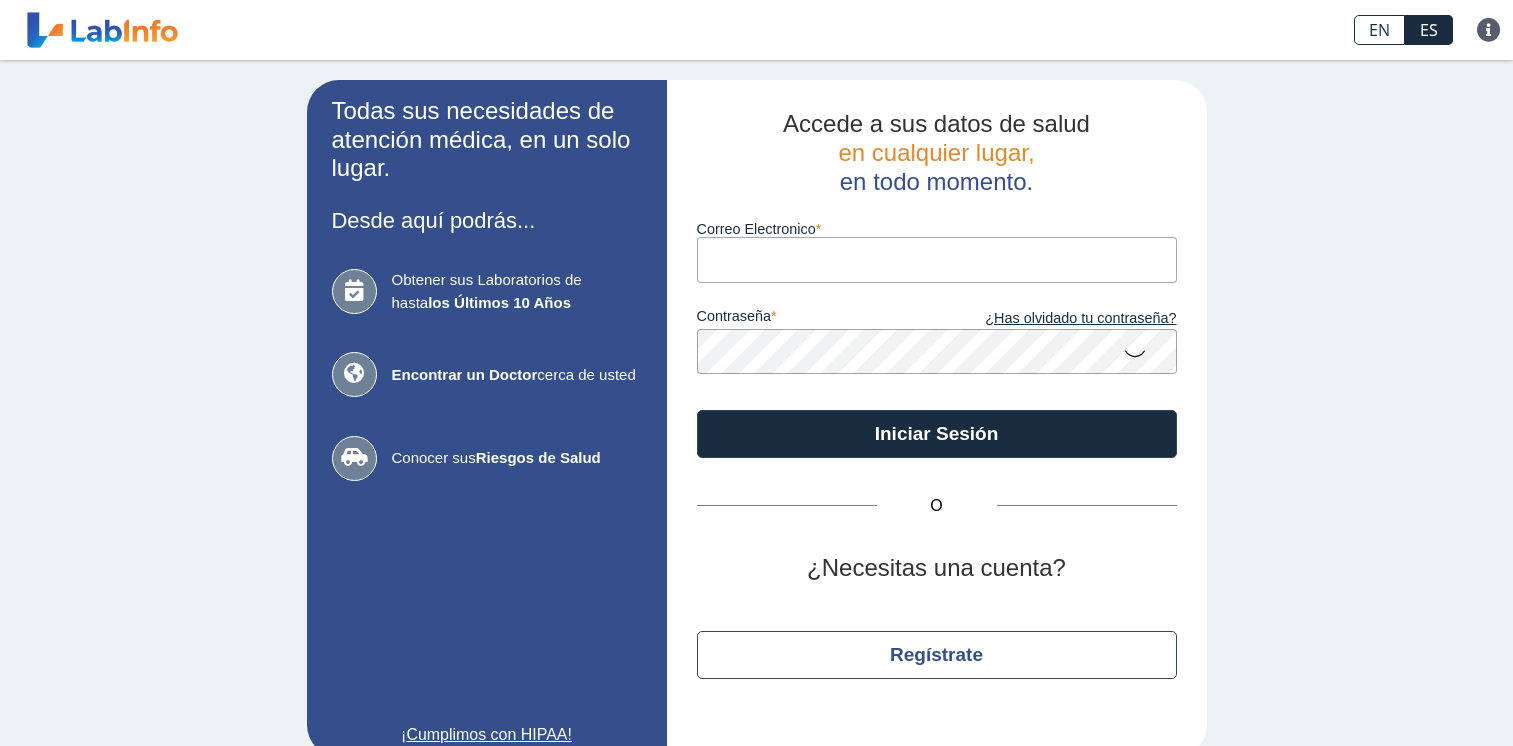 scroll, scrollTop: 0, scrollLeft: 0, axis: both 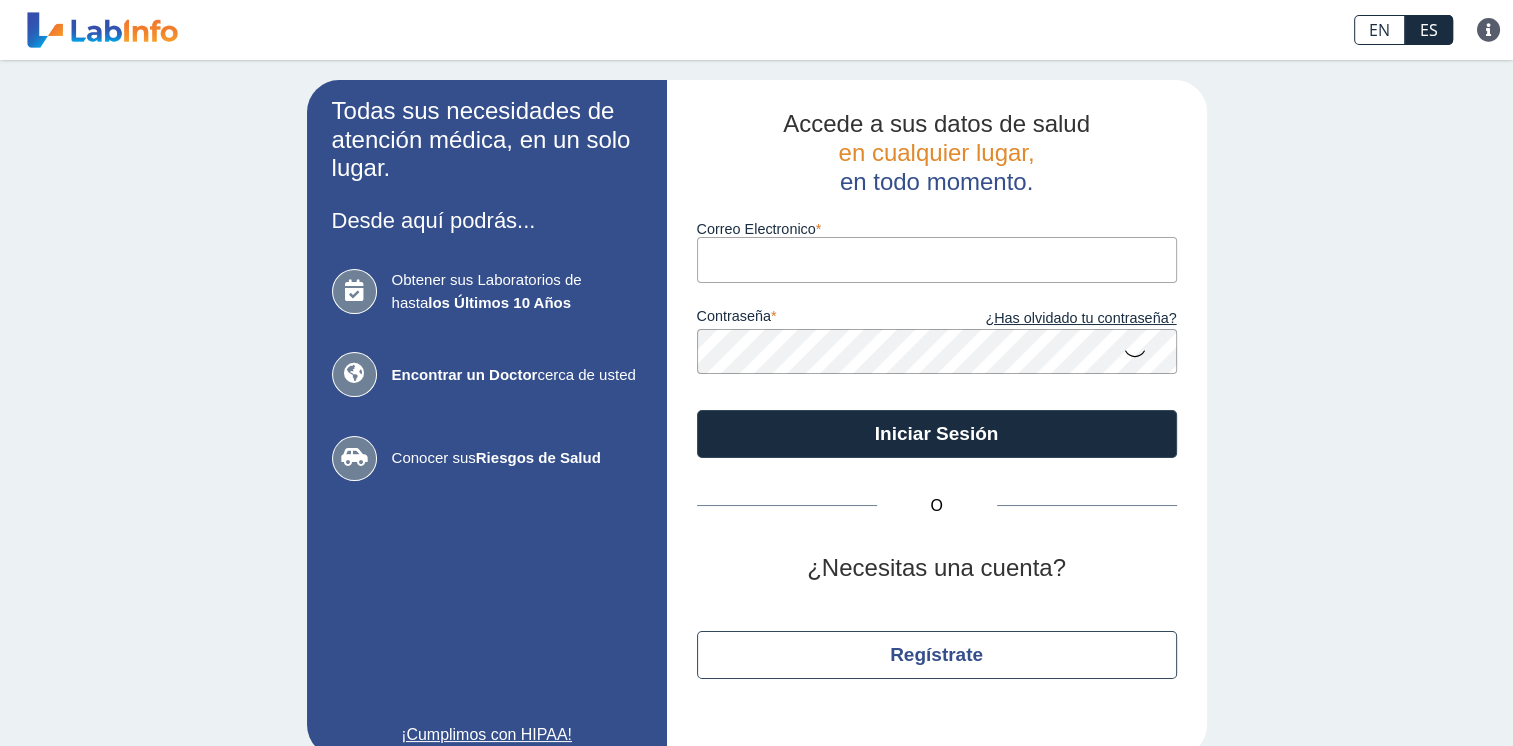 click on "Correo Electronico" at bounding box center [937, 259] 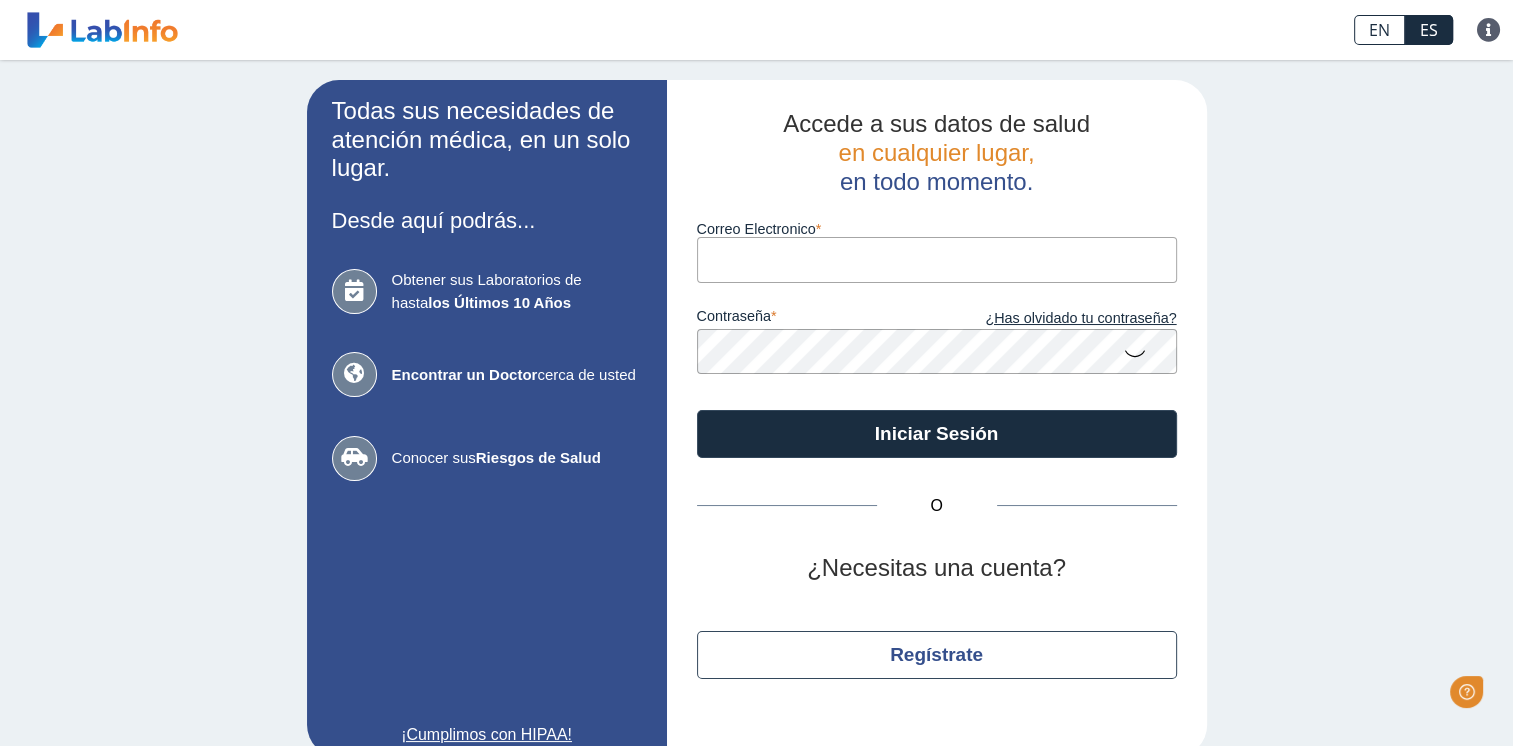 scroll, scrollTop: 0, scrollLeft: 0, axis: both 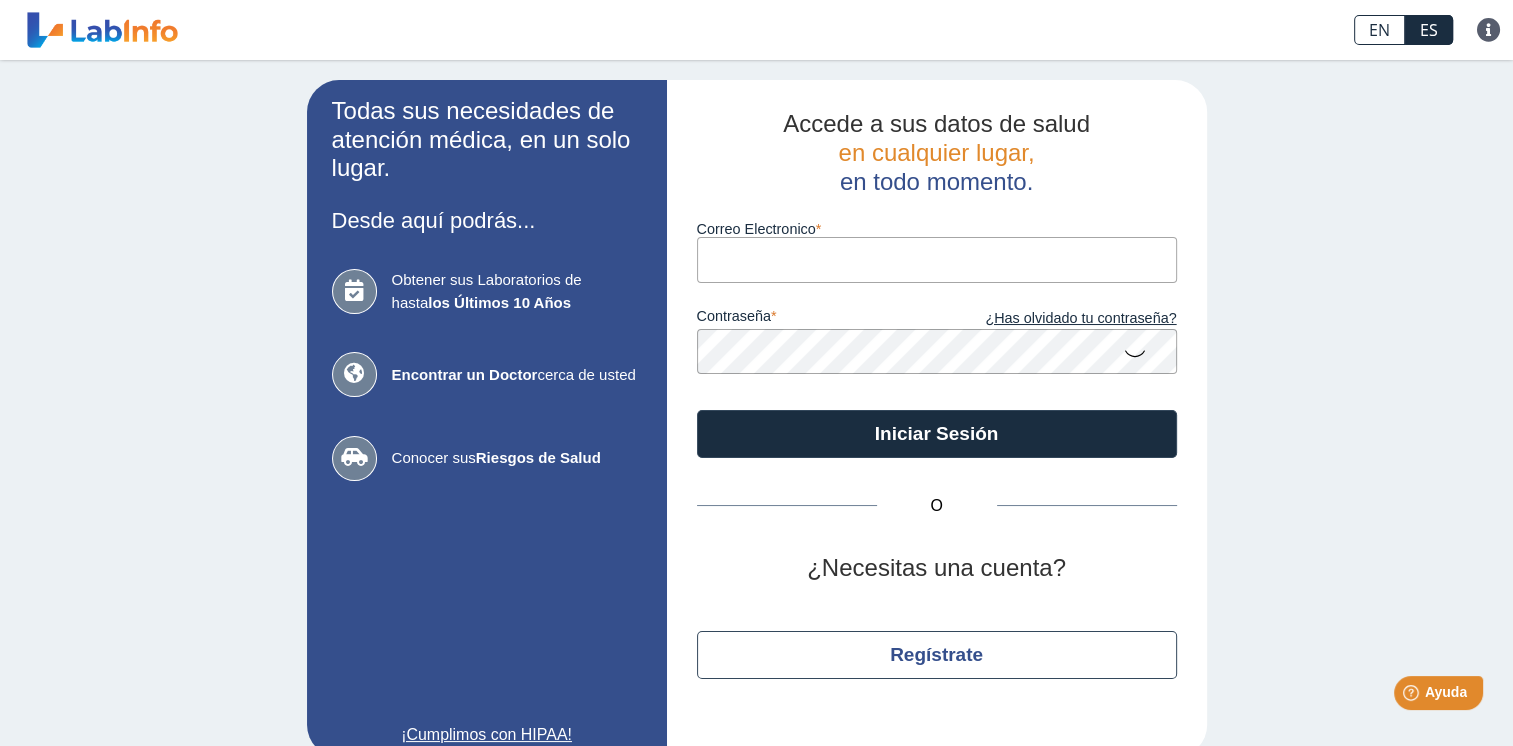 type on "[EMAIL]" 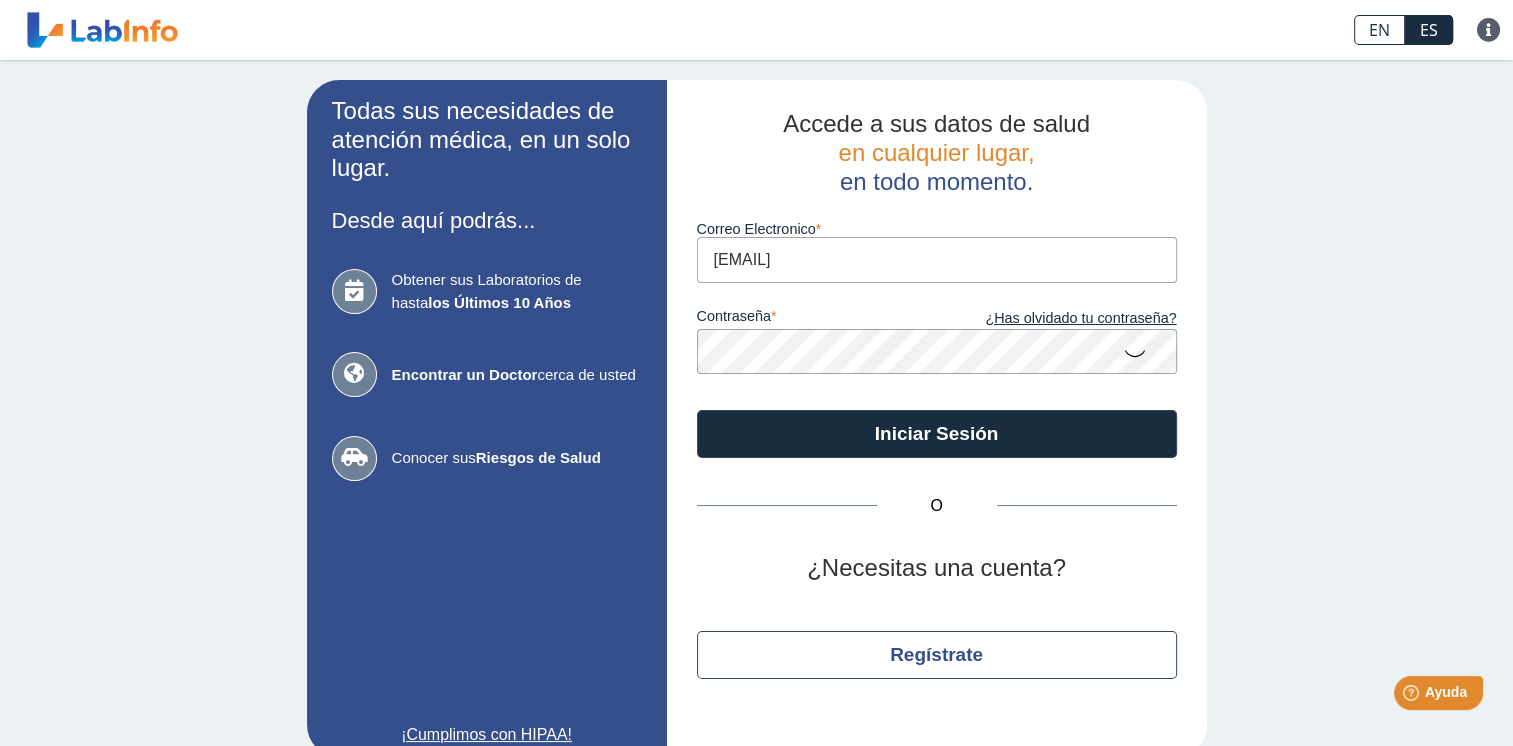 click 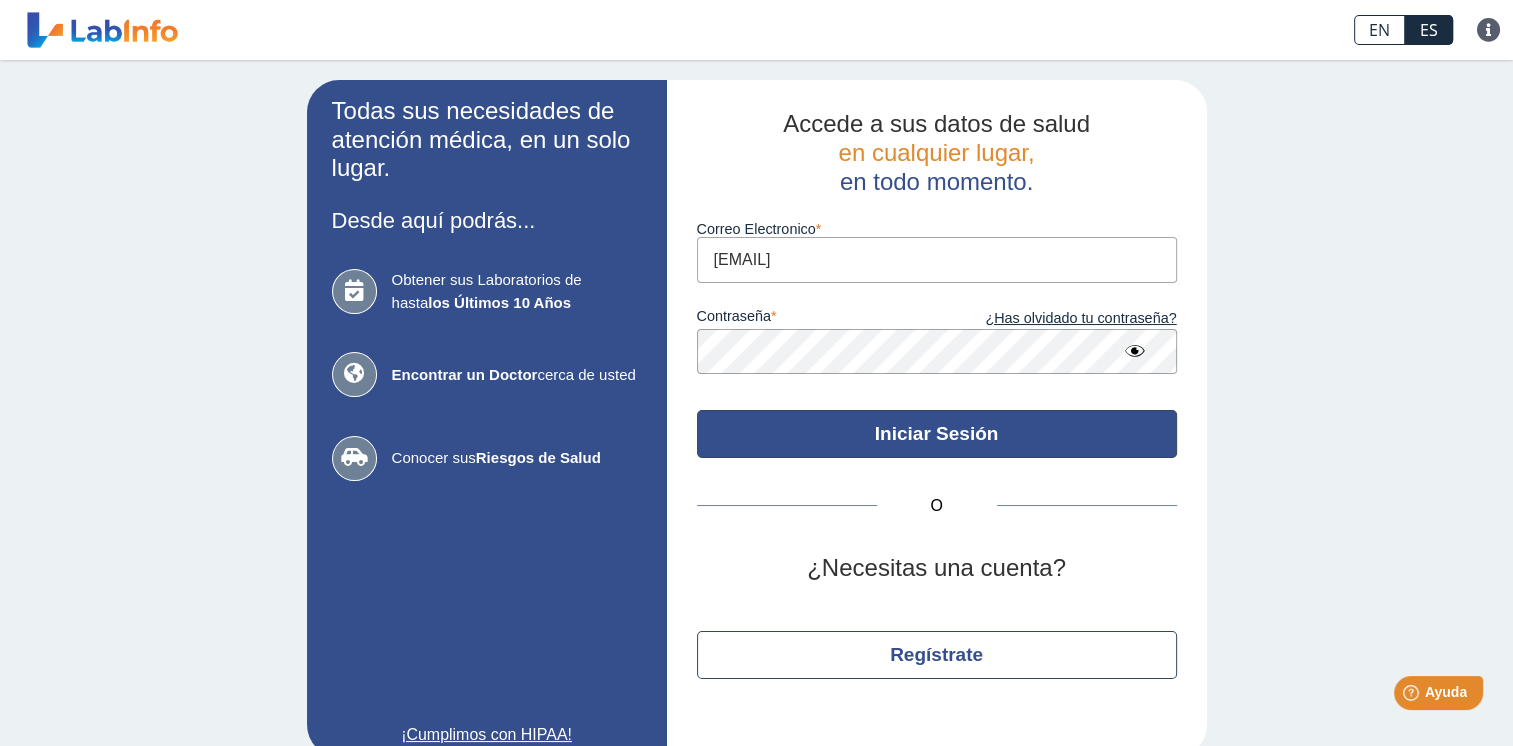 click on "Iniciar Sesión" 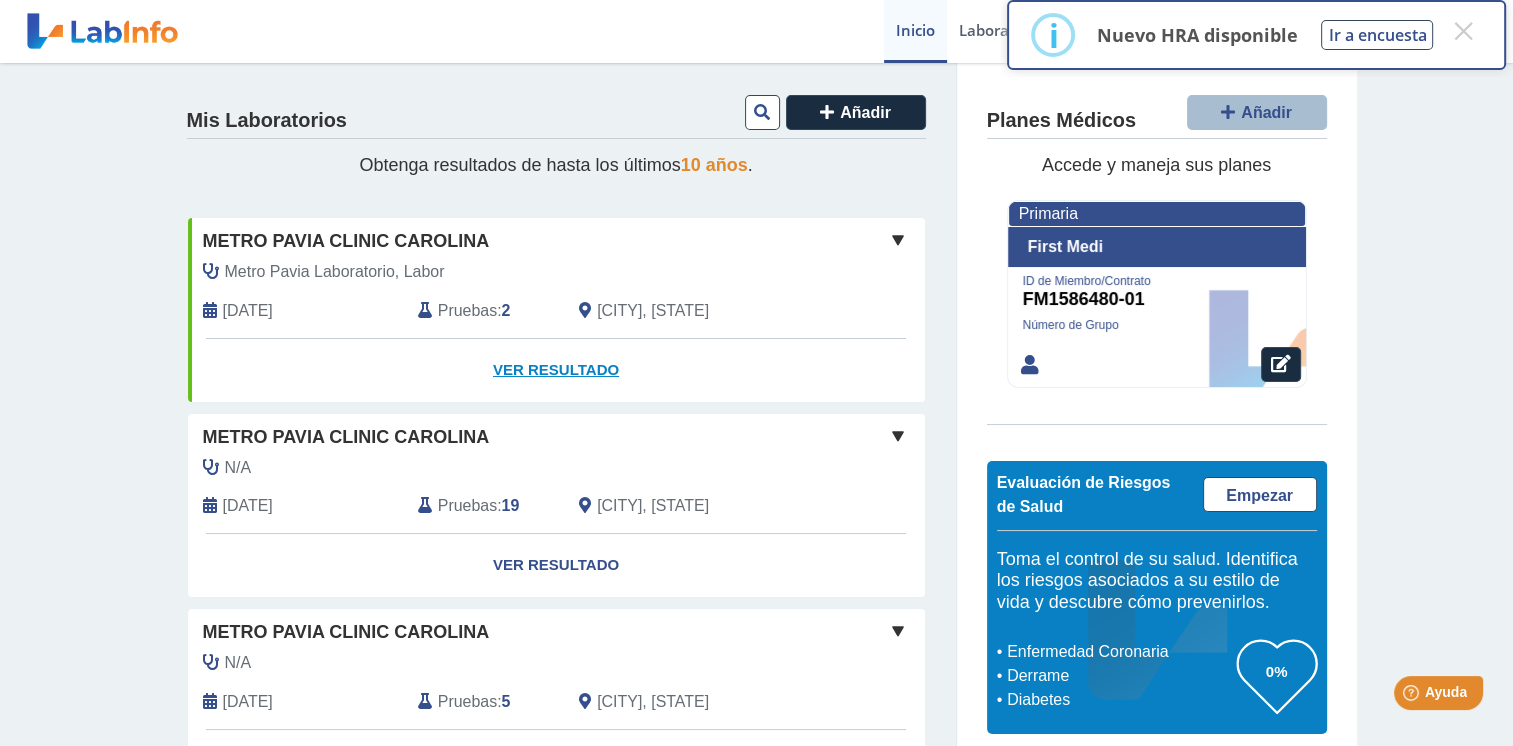 click on "Ver Resultado" 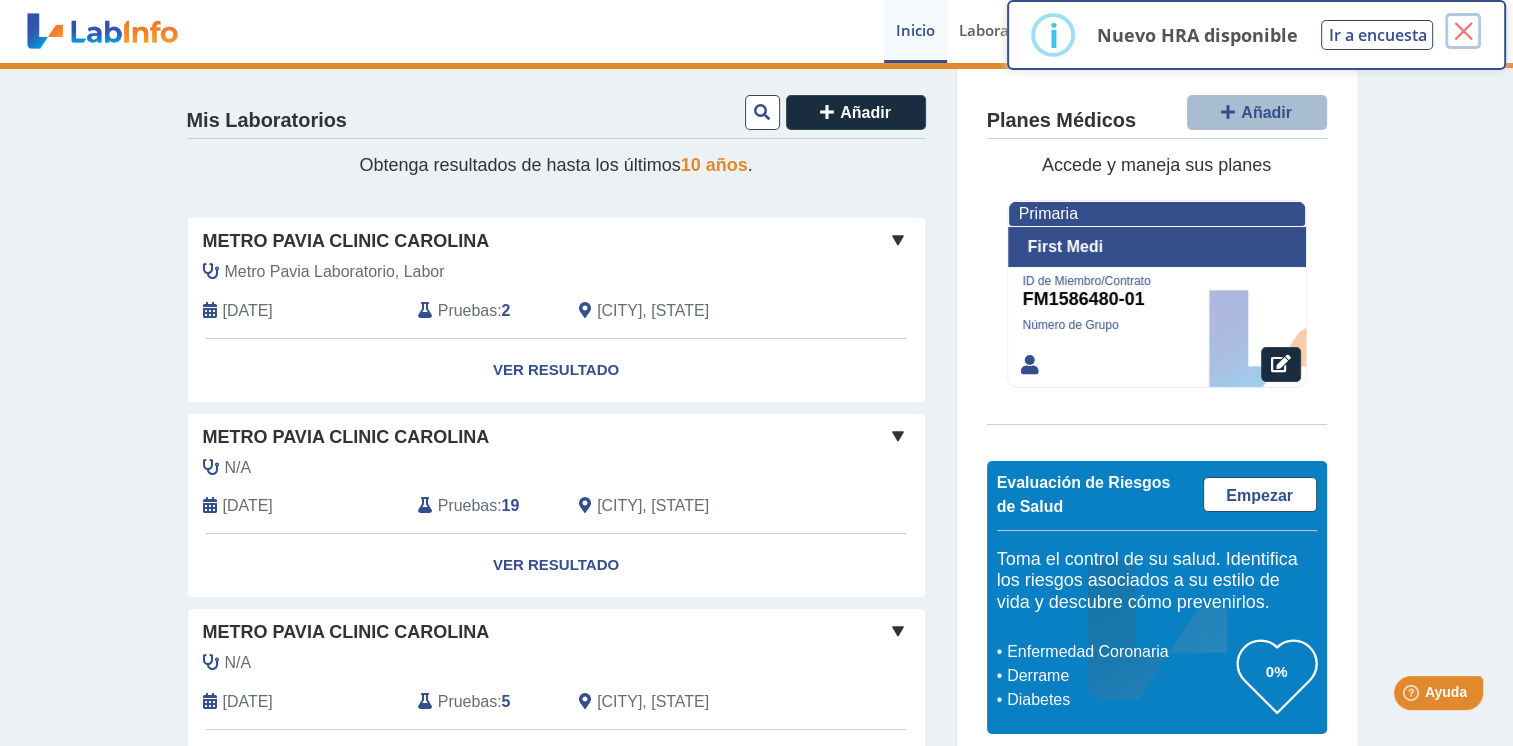 click on "×" at bounding box center [1463, 31] 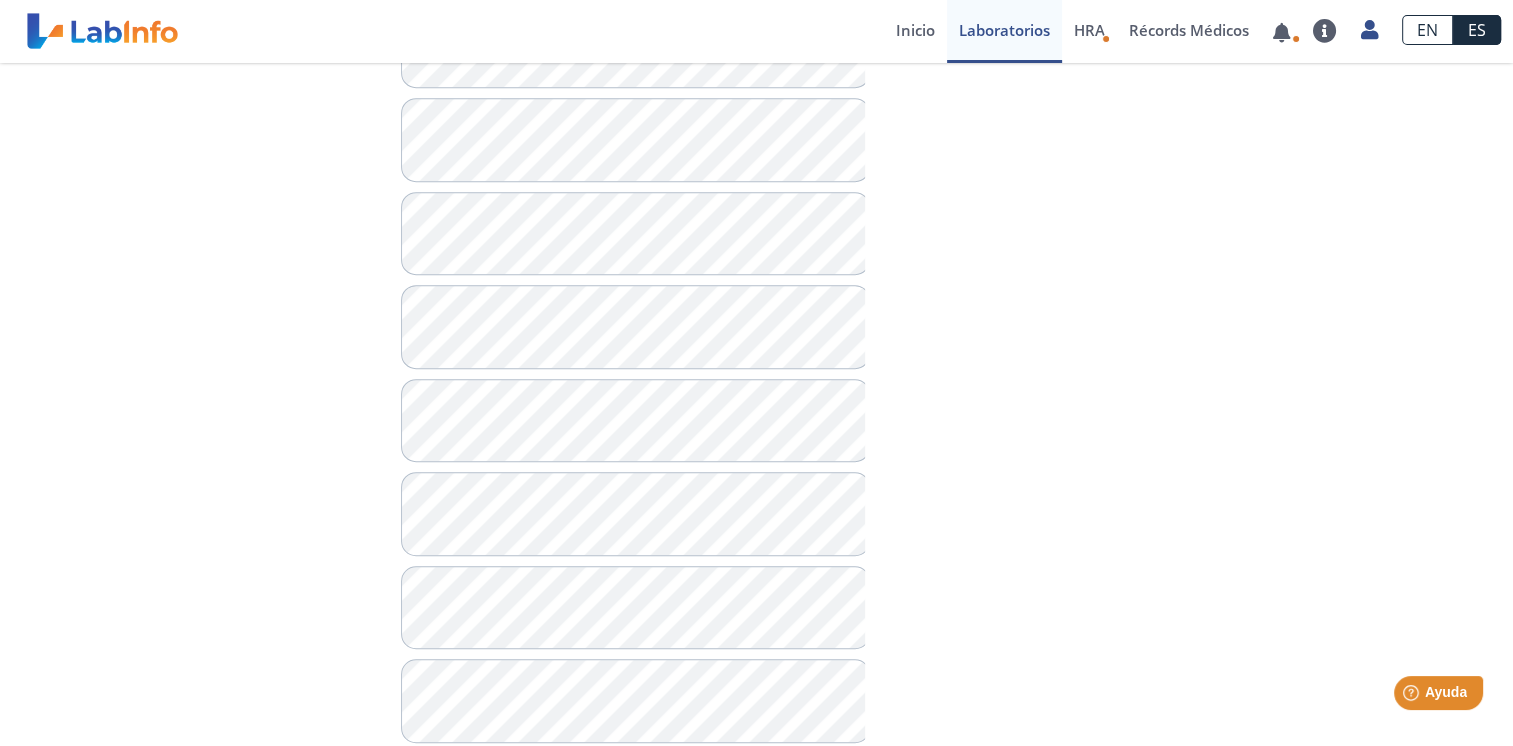 scroll, scrollTop: 1429, scrollLeft: 0, axis: vertical 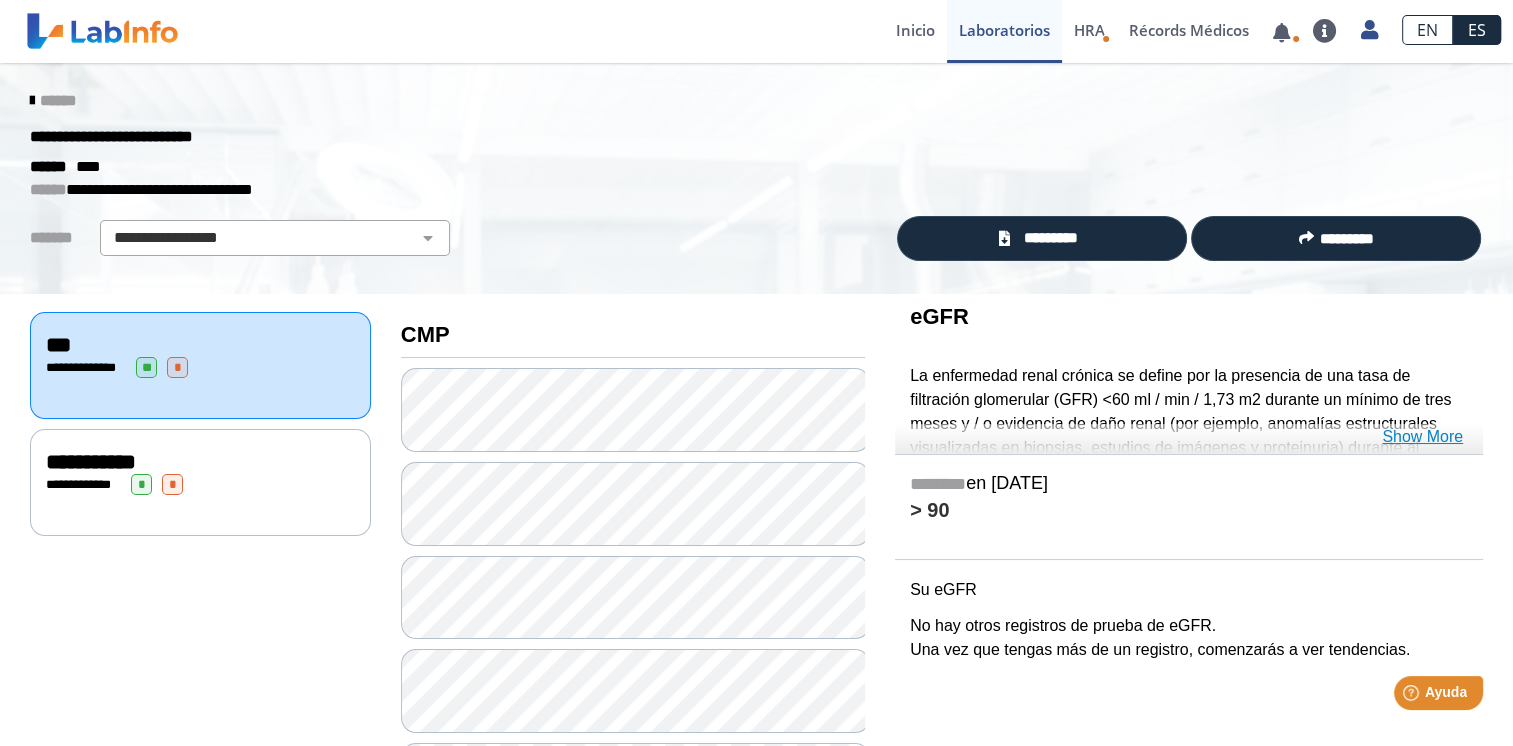 click on "Show More" 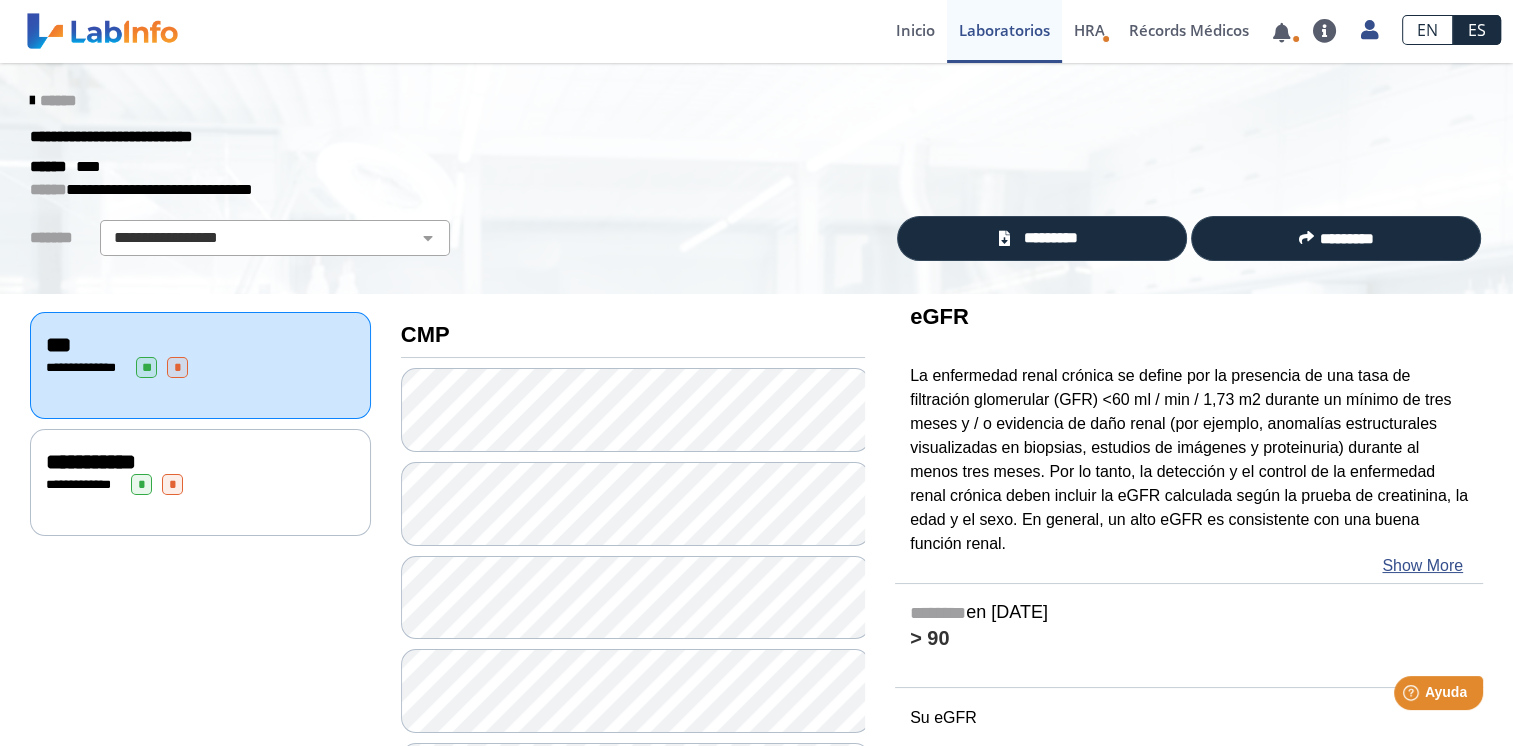 scroll, scrollTop: 100, scrollLeft: 0, axis: vertical 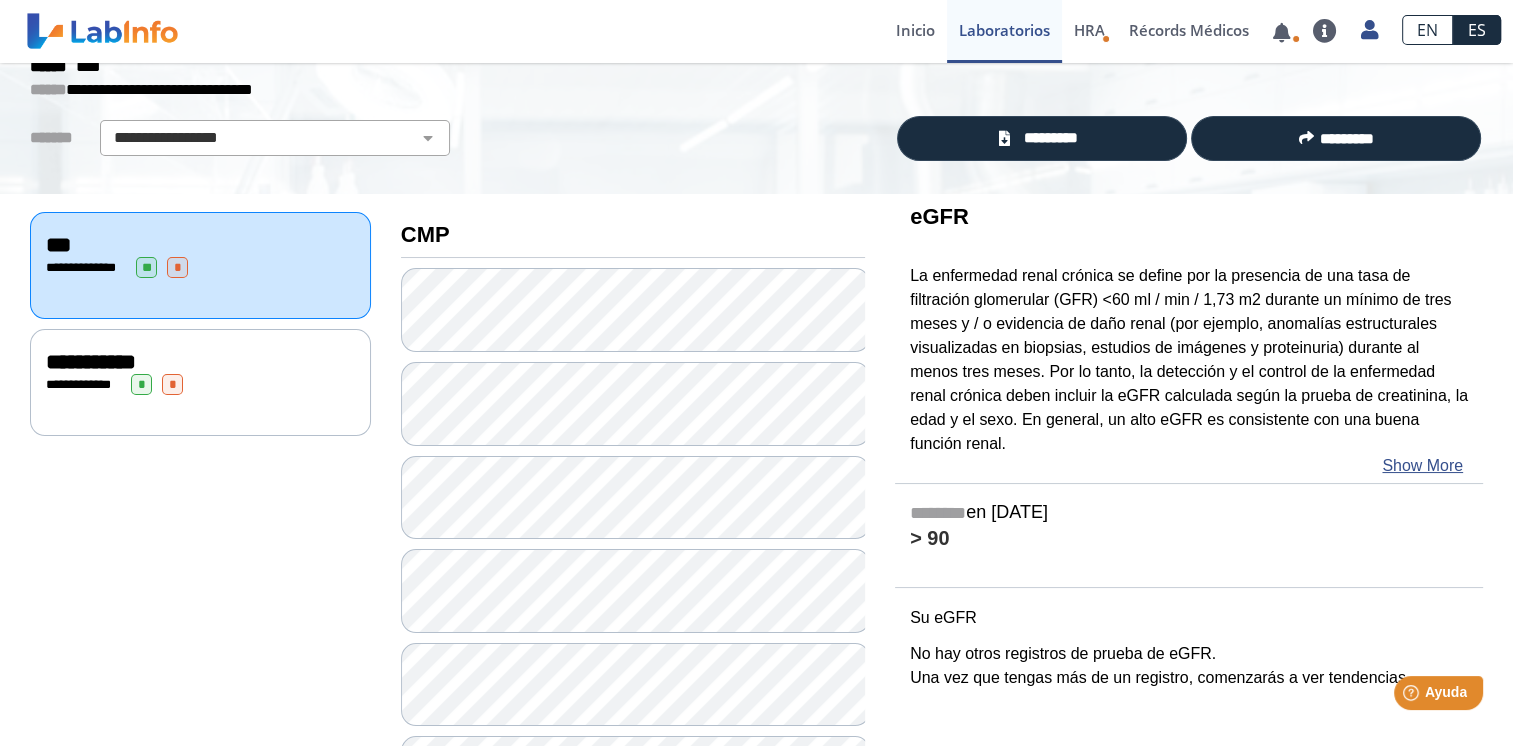 click on "*" 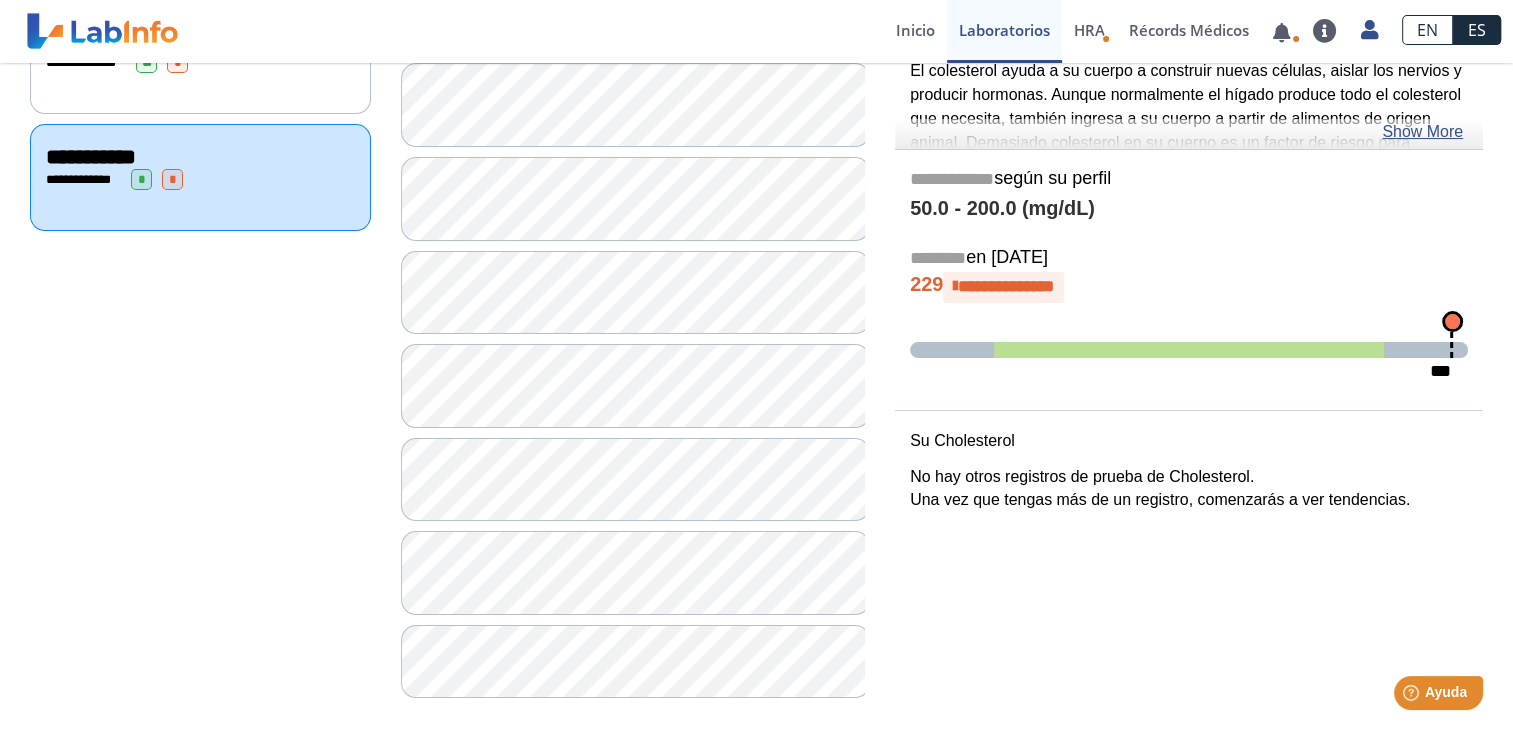 scroll, scrollTop: 306, scrollLeft: 0, axis: vertical 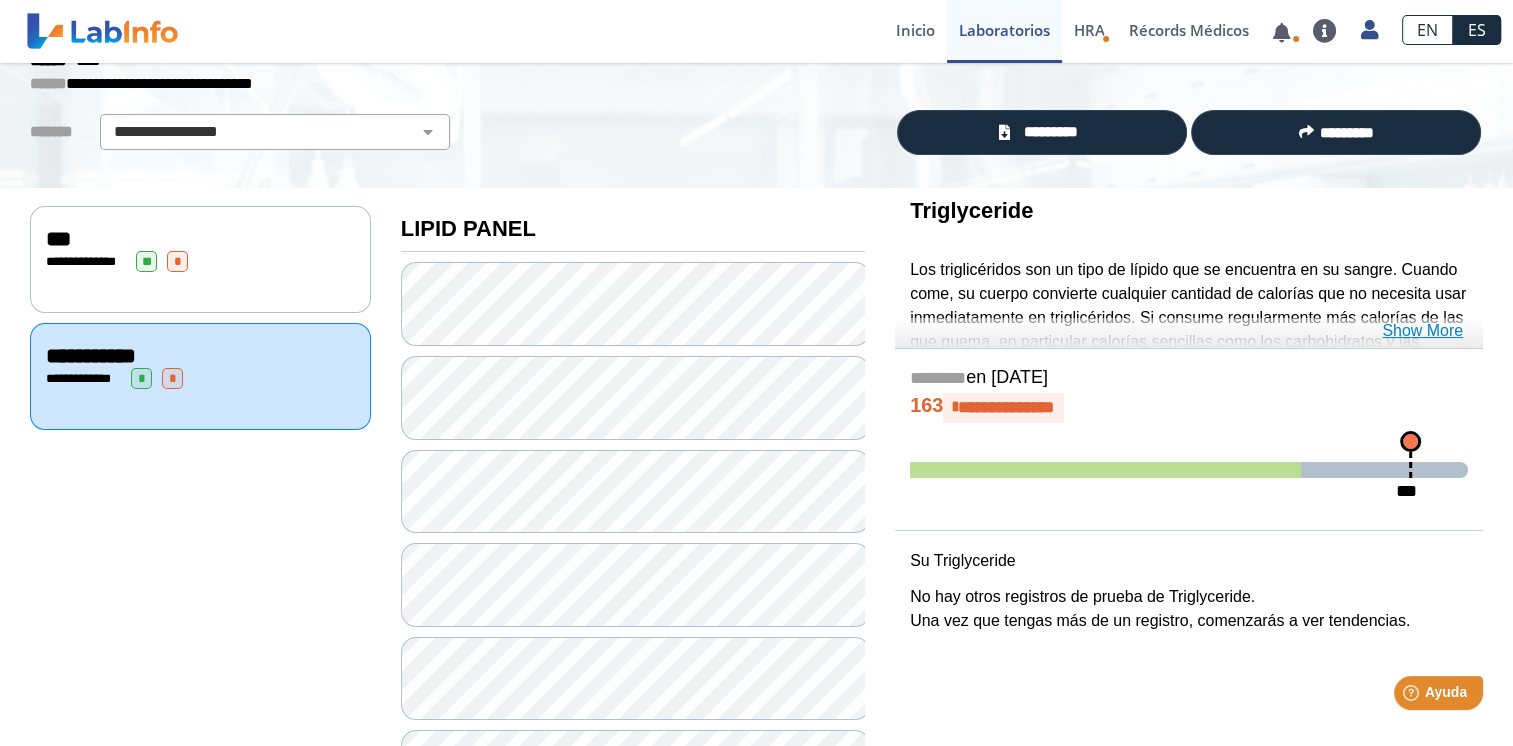 click on "Show More" 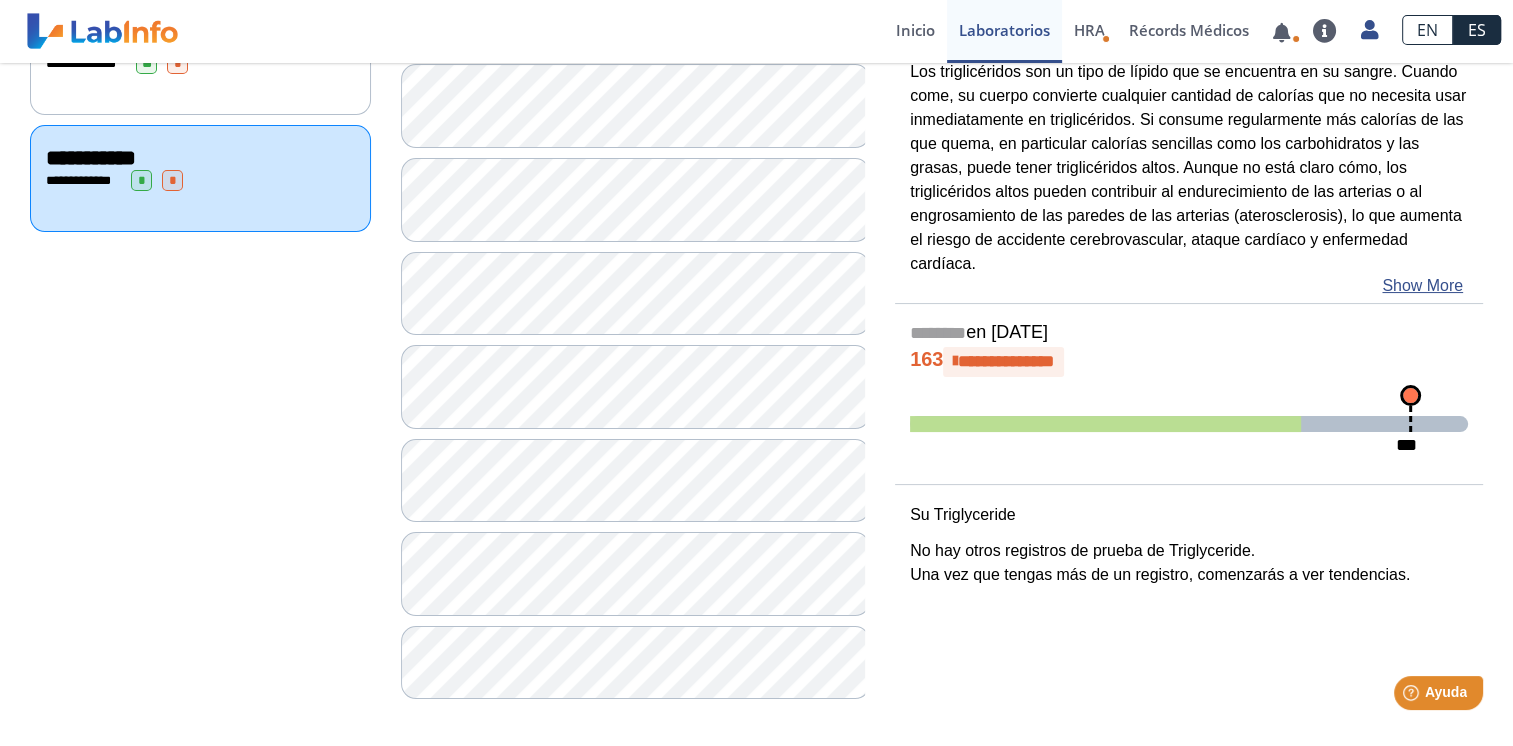scroll, scrollTop: 306, scrollLeft: 0, axis: vertical 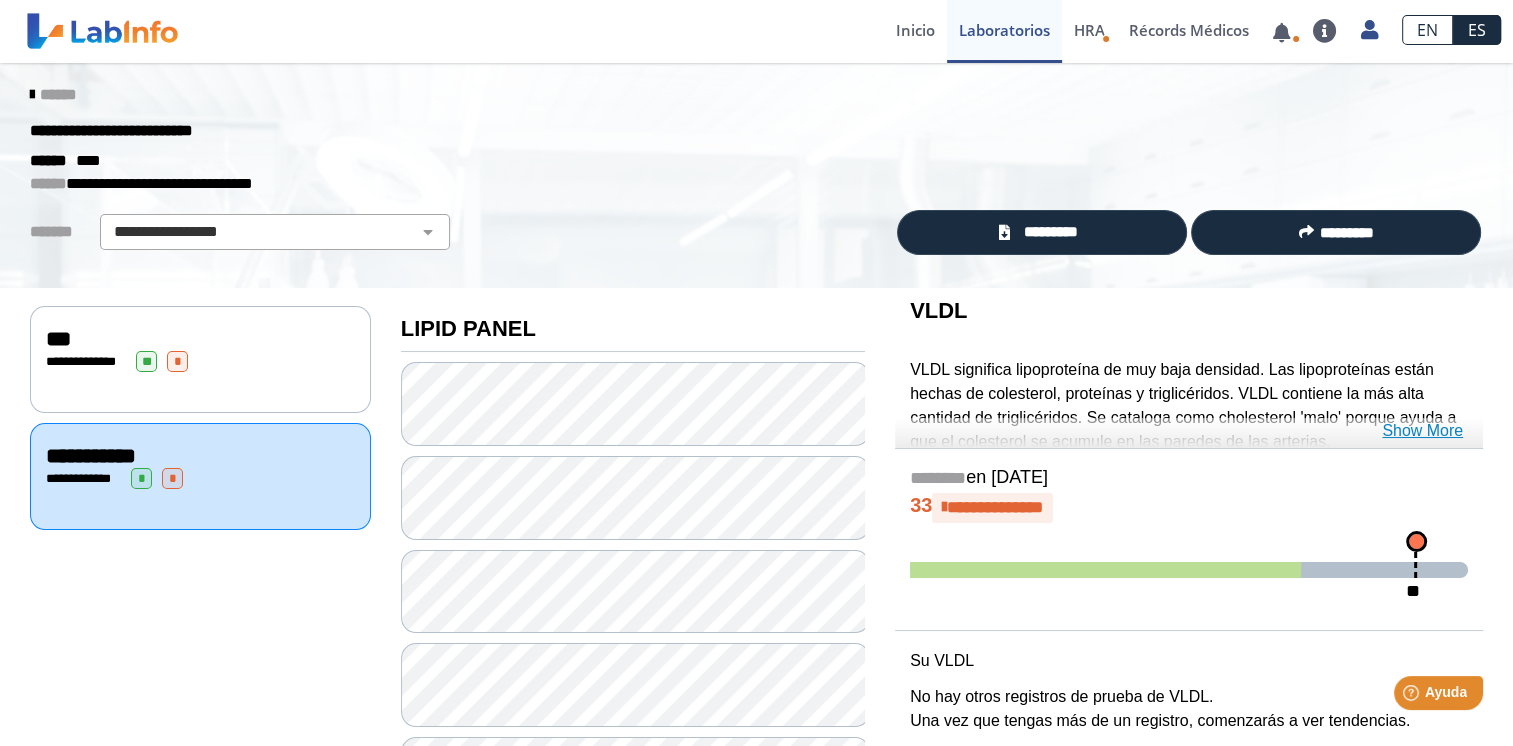 click on "Show More" 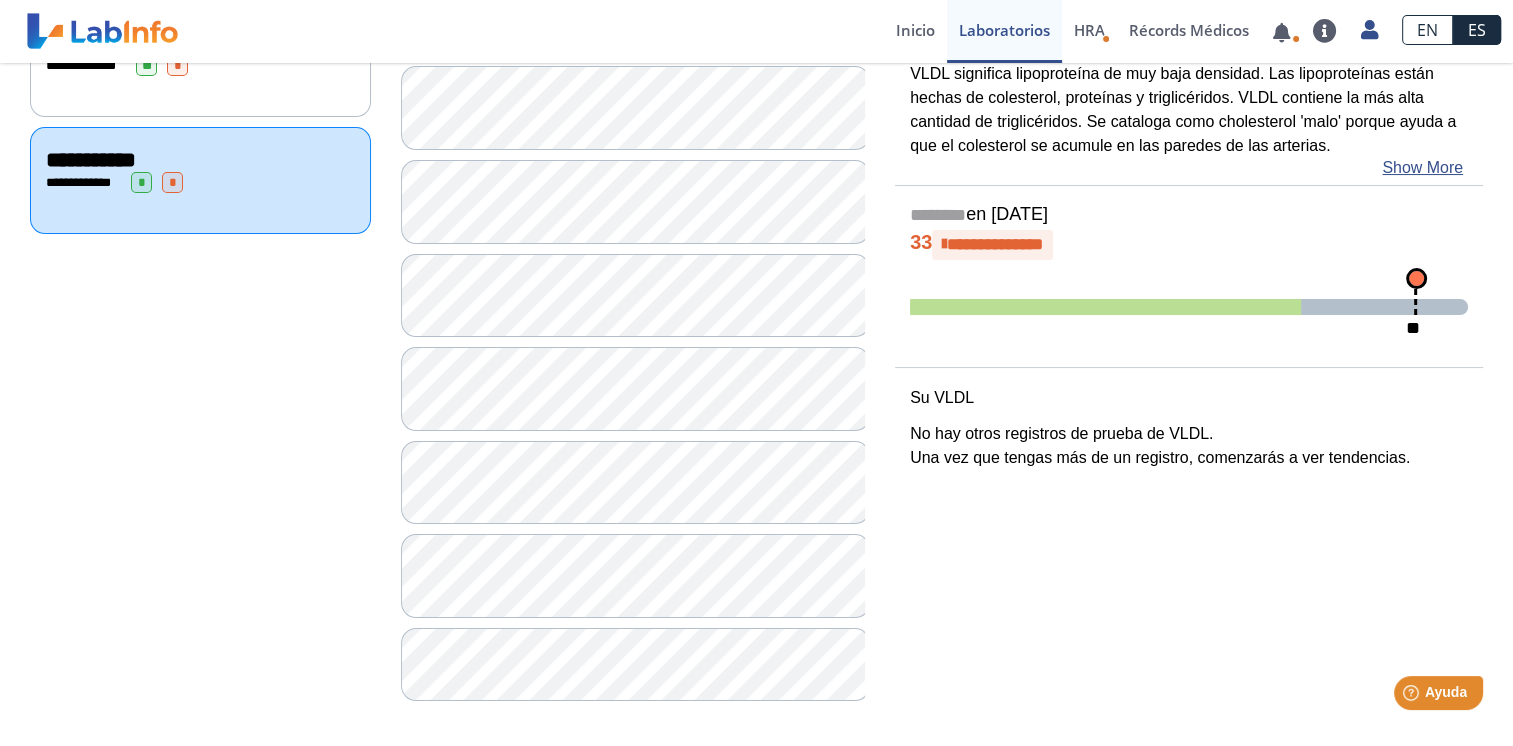 scroll, scrollTop: 306, scrollLeft: 0, axis: vertical 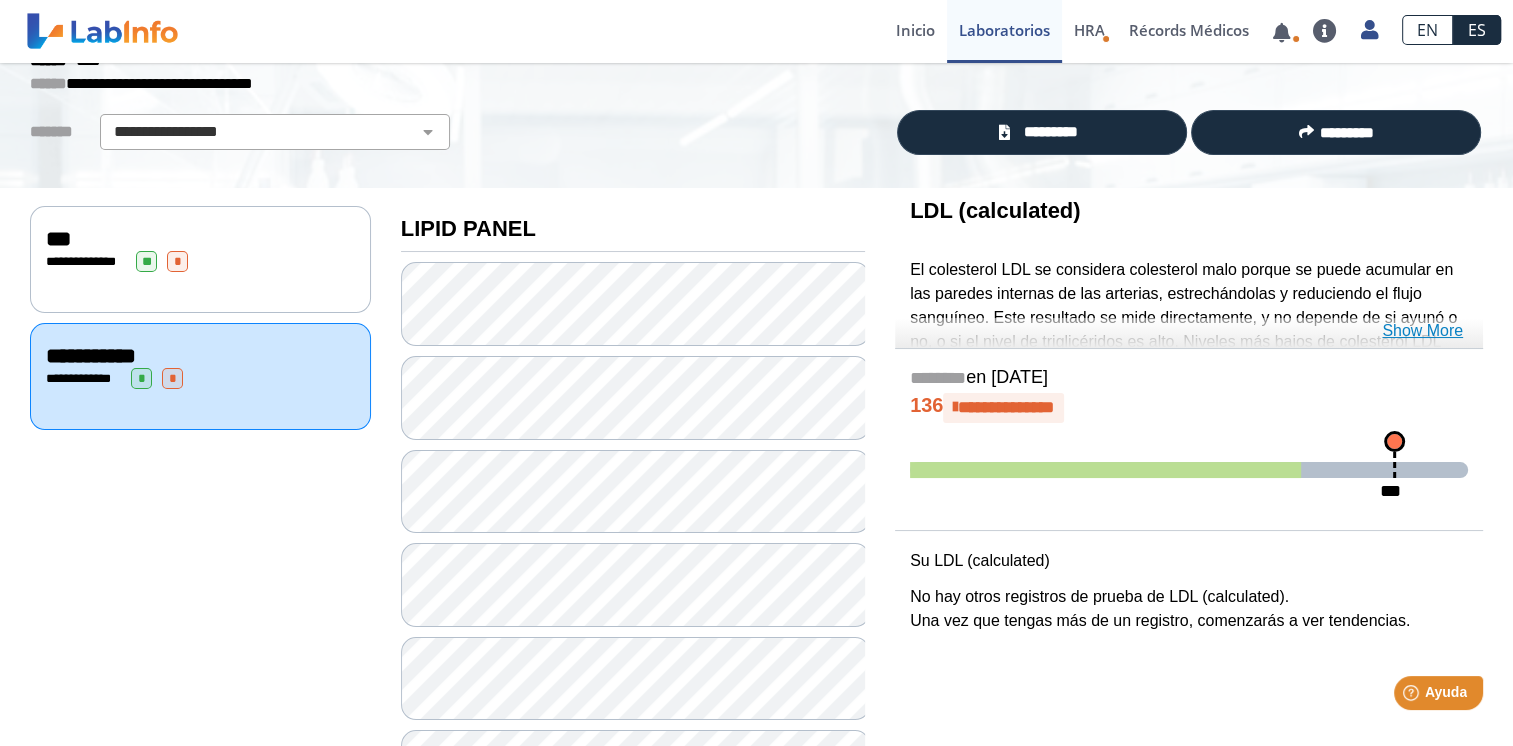 click on "Show More" 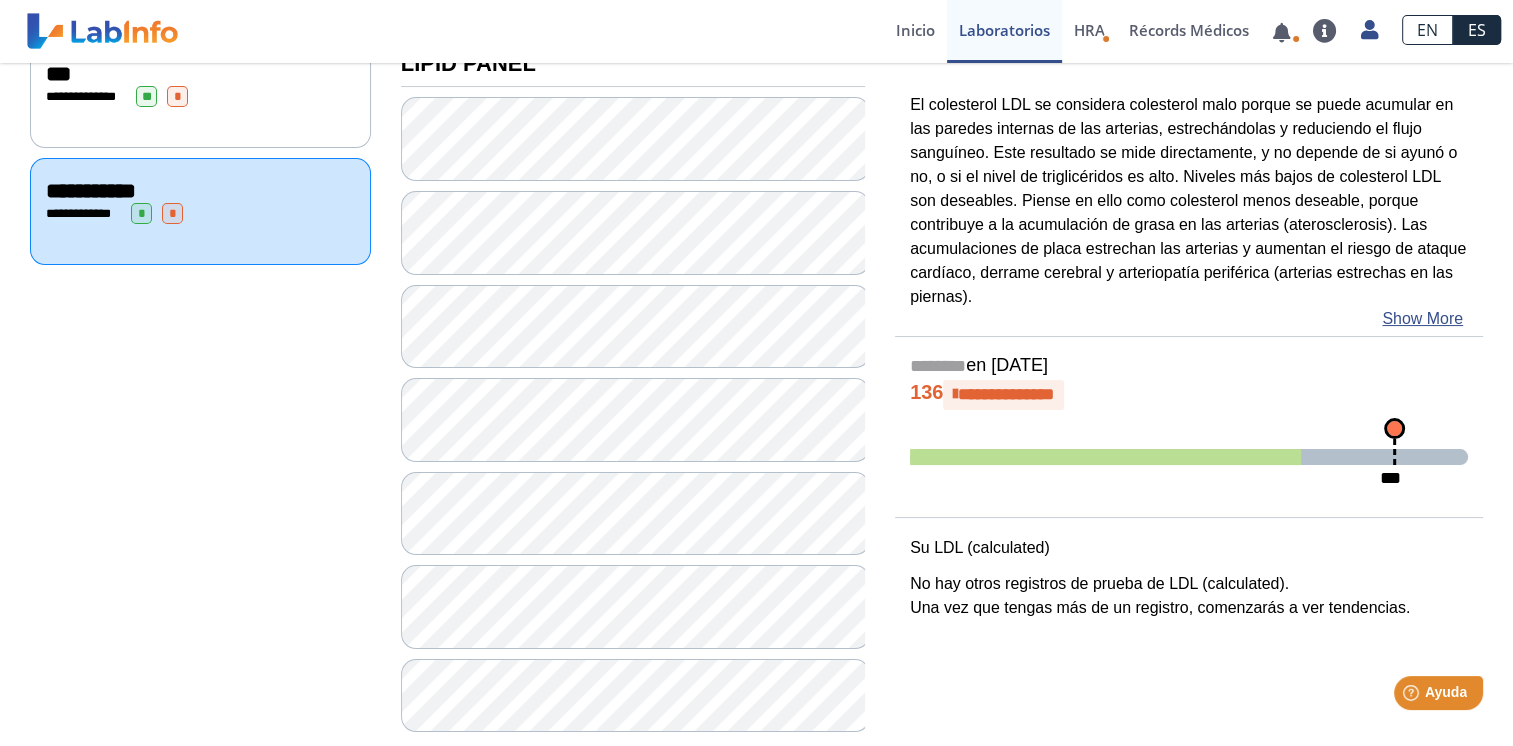 scroll, scrollTop: 306, scrollLeft: 0, axis: vertical 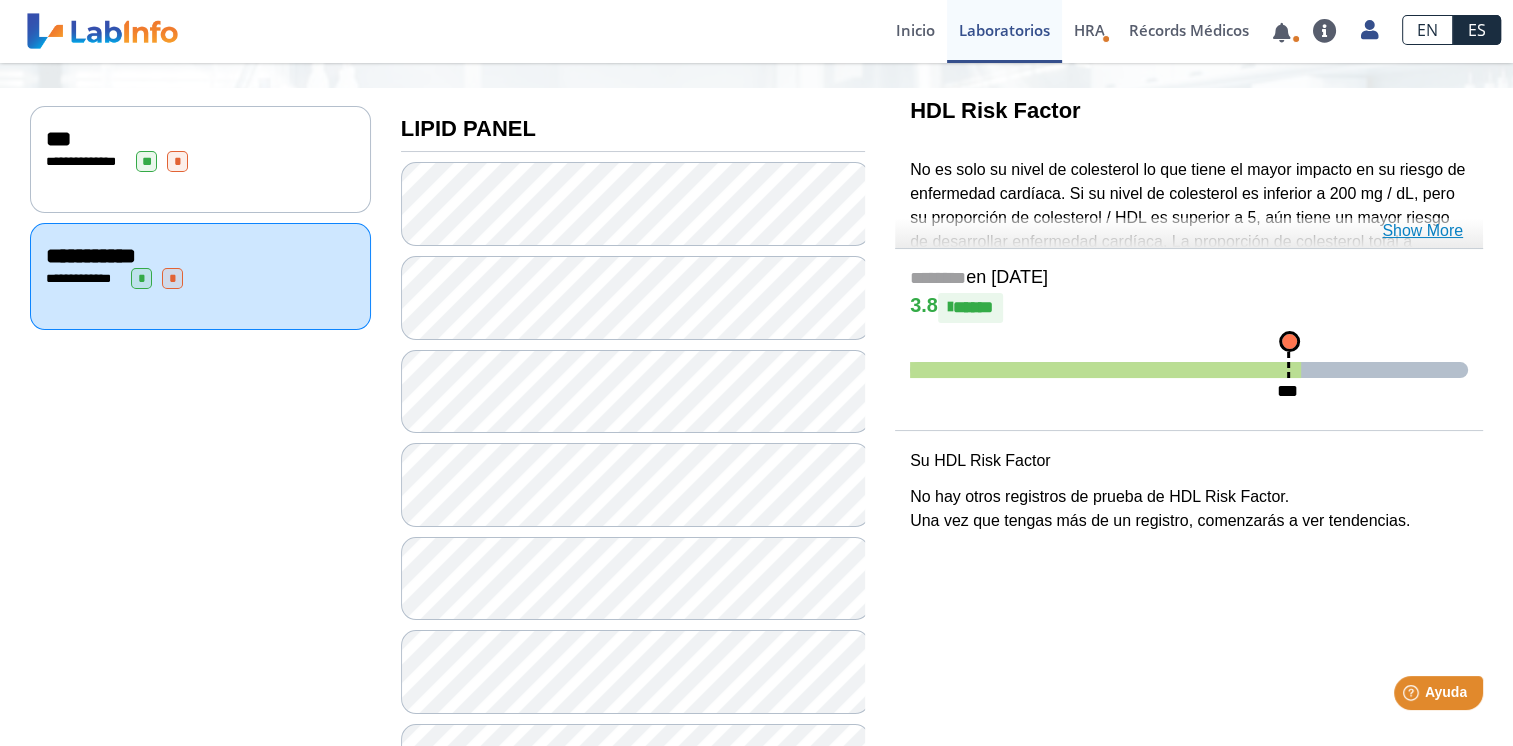 click on "Show More" 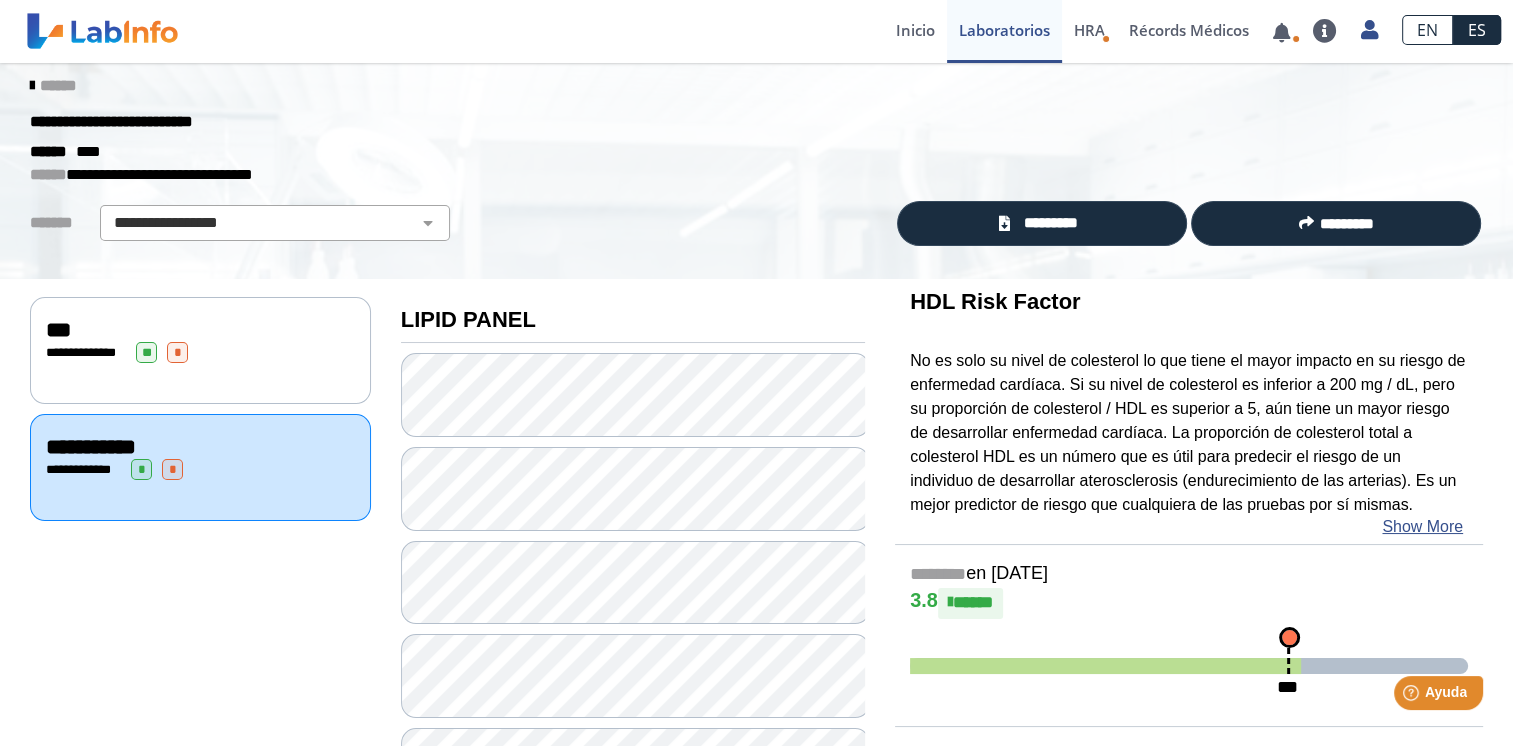 scroll, scrollTop: 0, scrollLeft: 0, axis: both 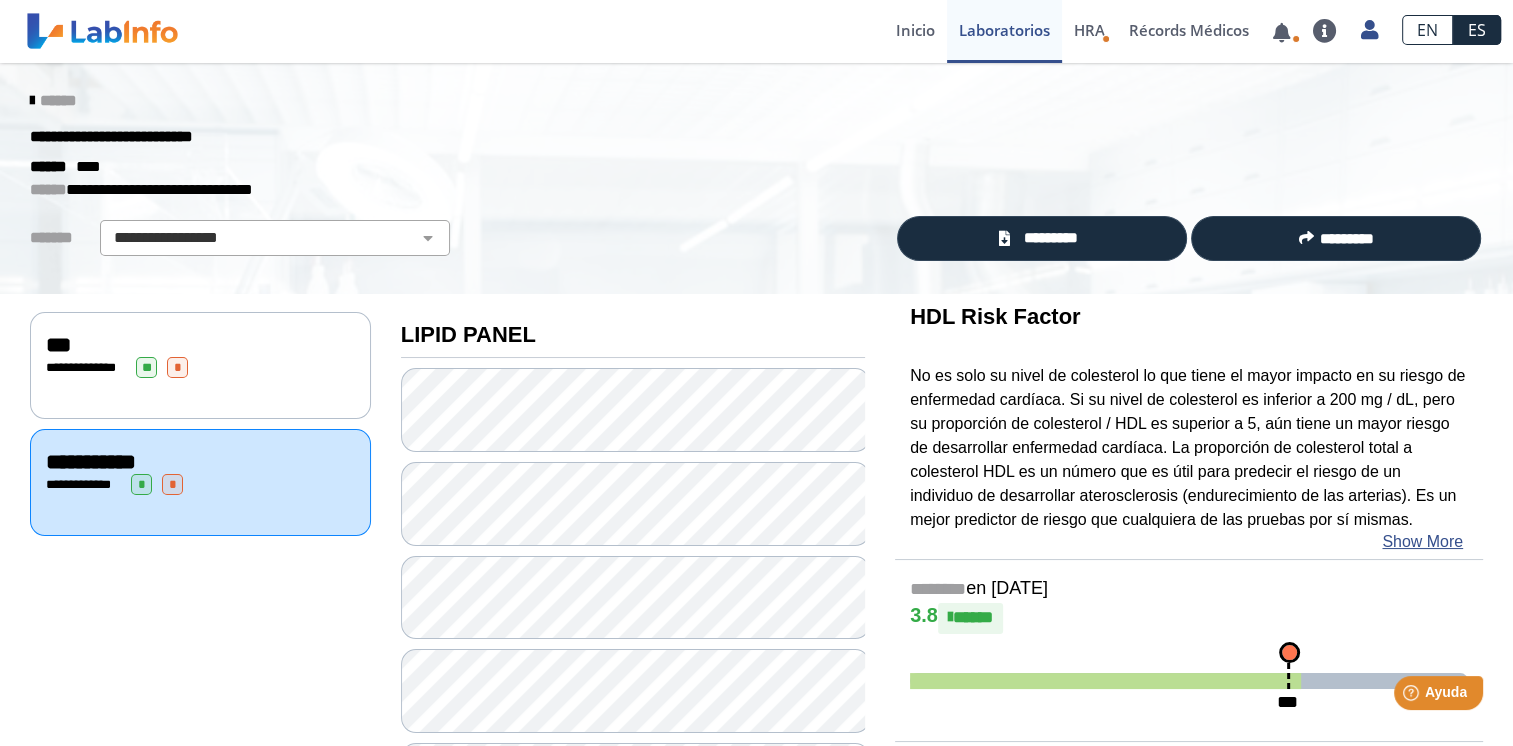 click on "**********" 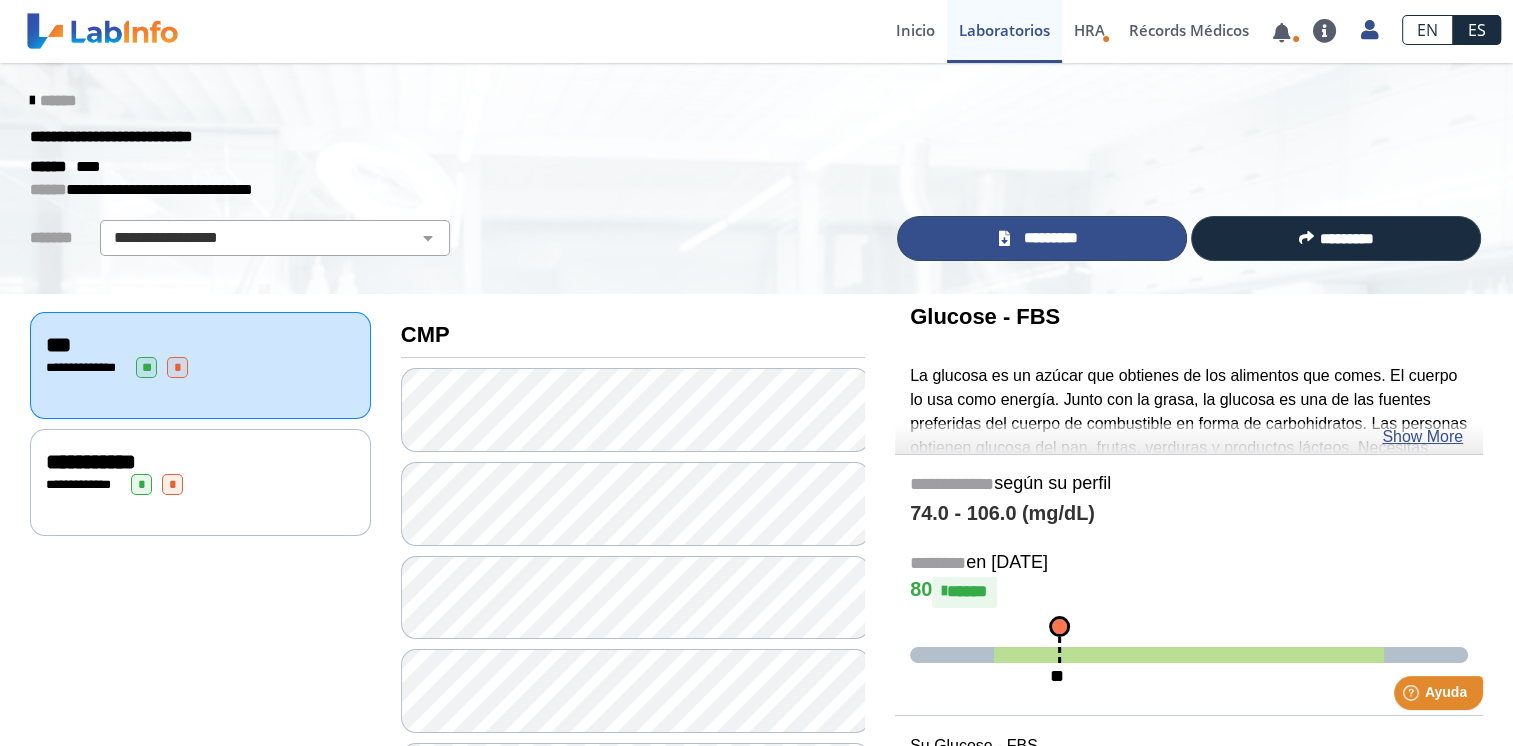 click on "*********" 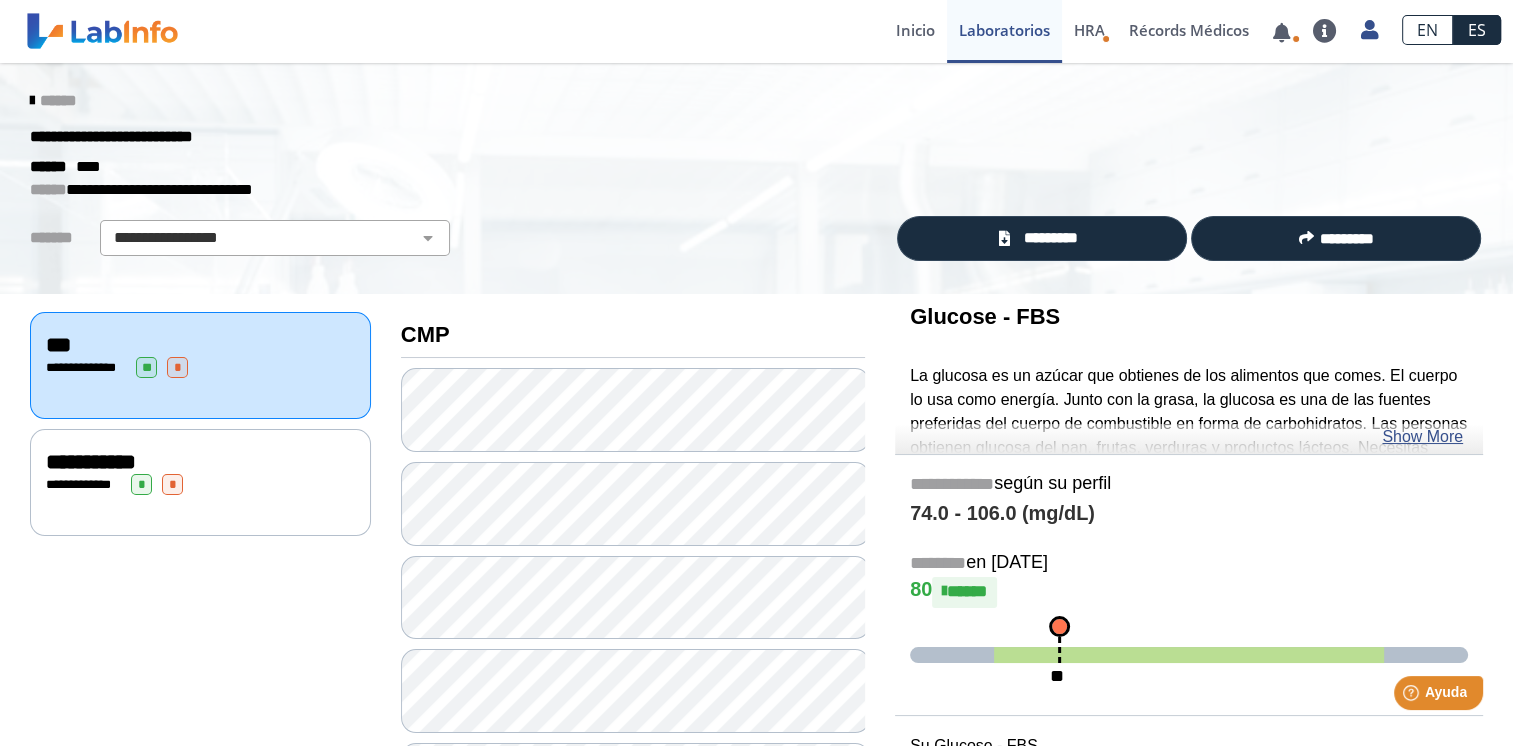 click on "**********" 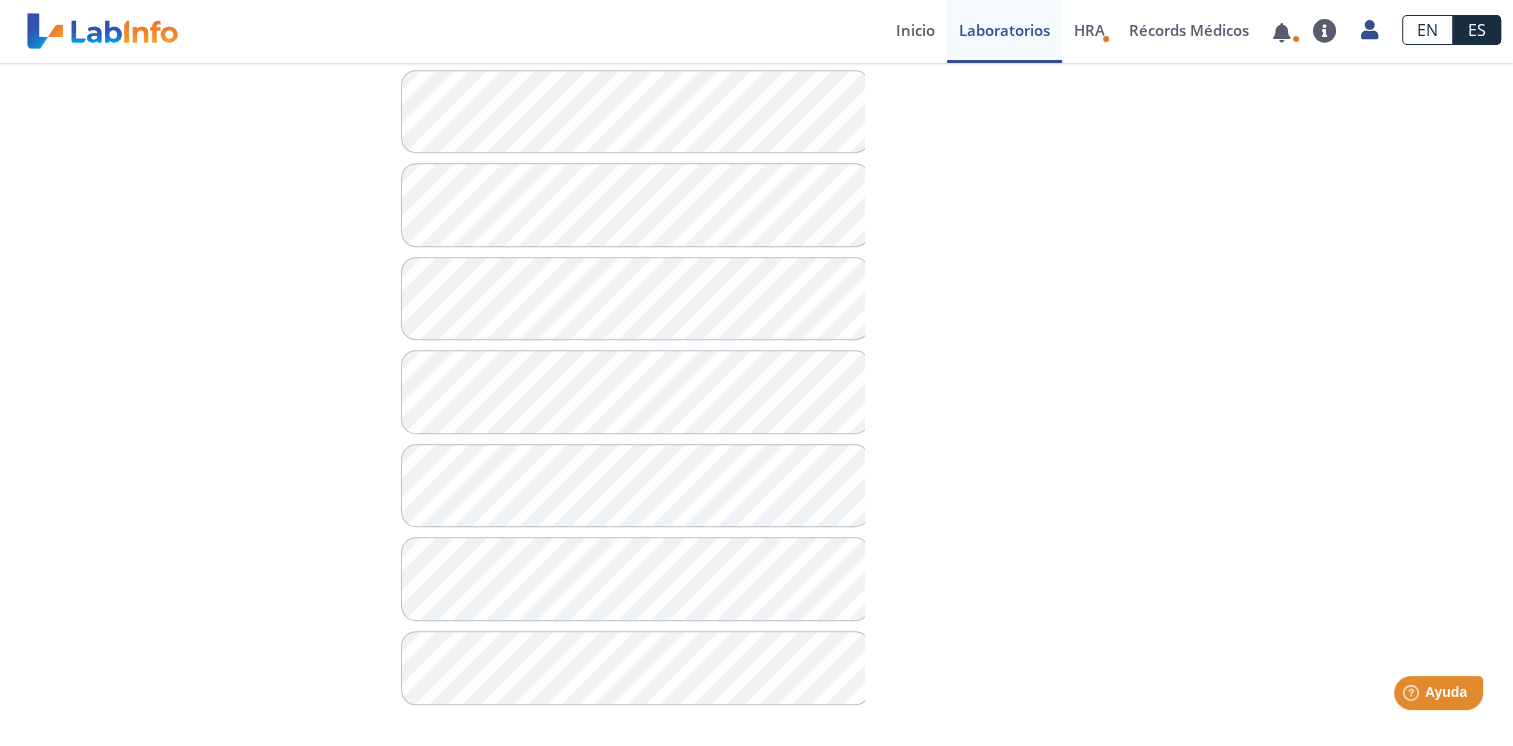 scroll, scrollTop: 1429, scrollLeft: 0, axis: vertical 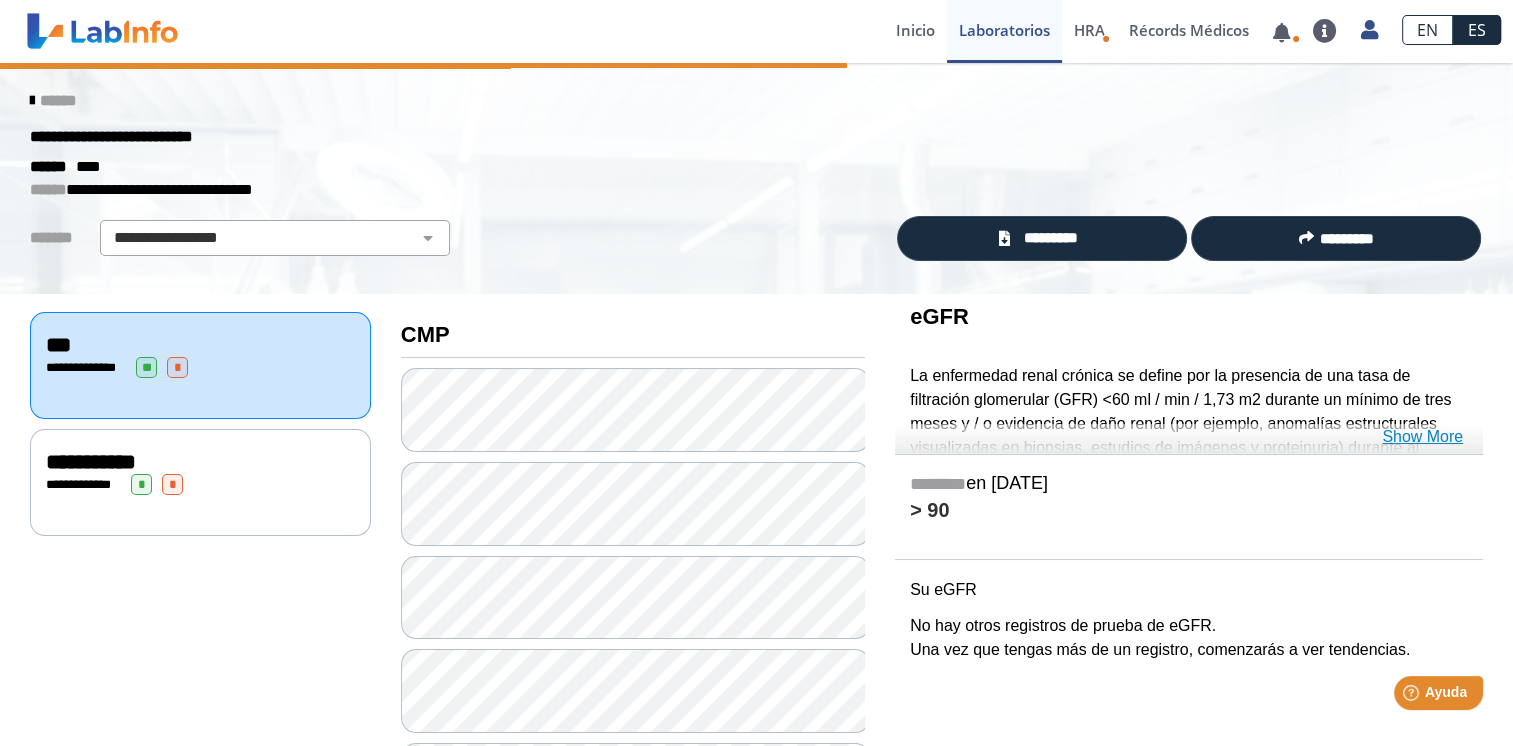 click on "Show More" 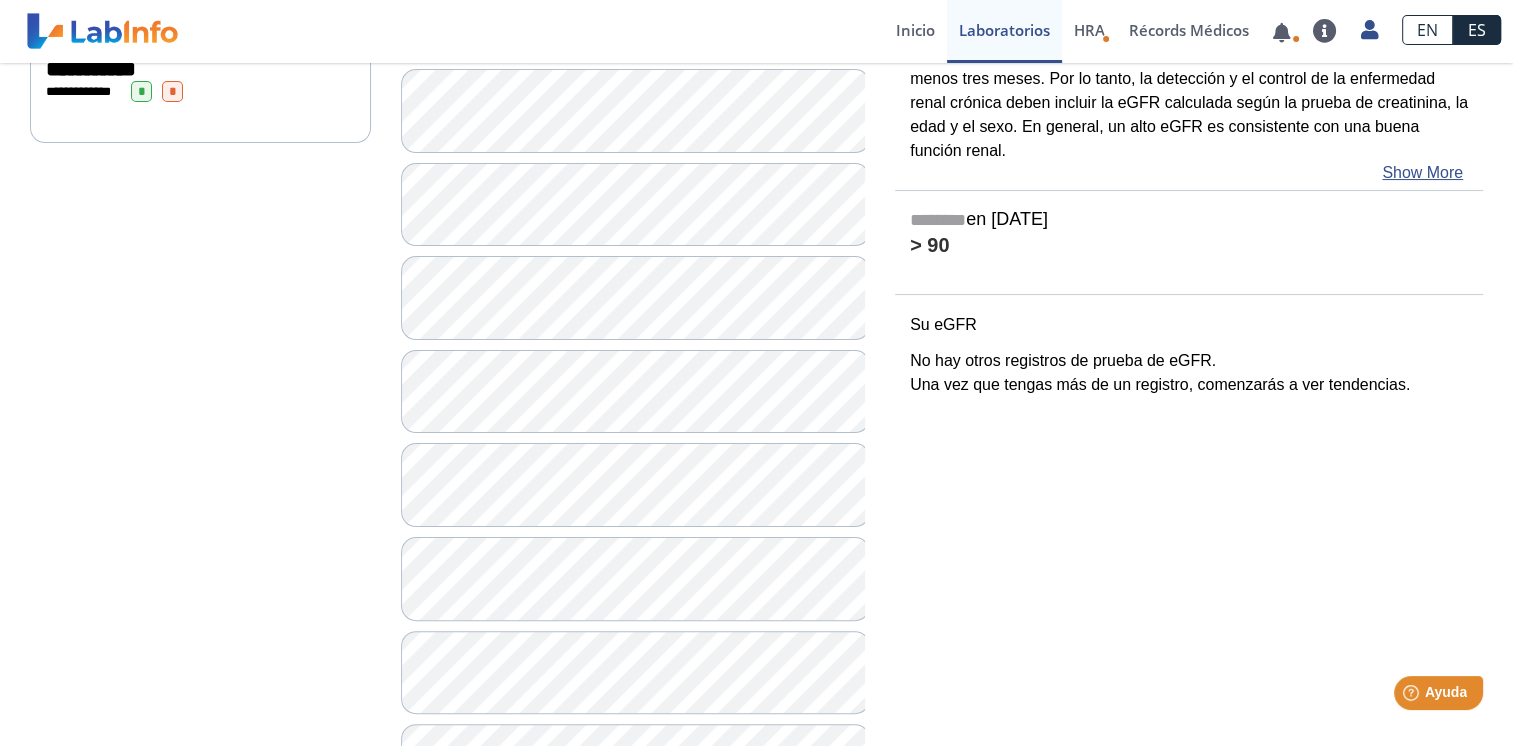 scroll, scrollTop: 0, scrollLeft: 0, axis: both 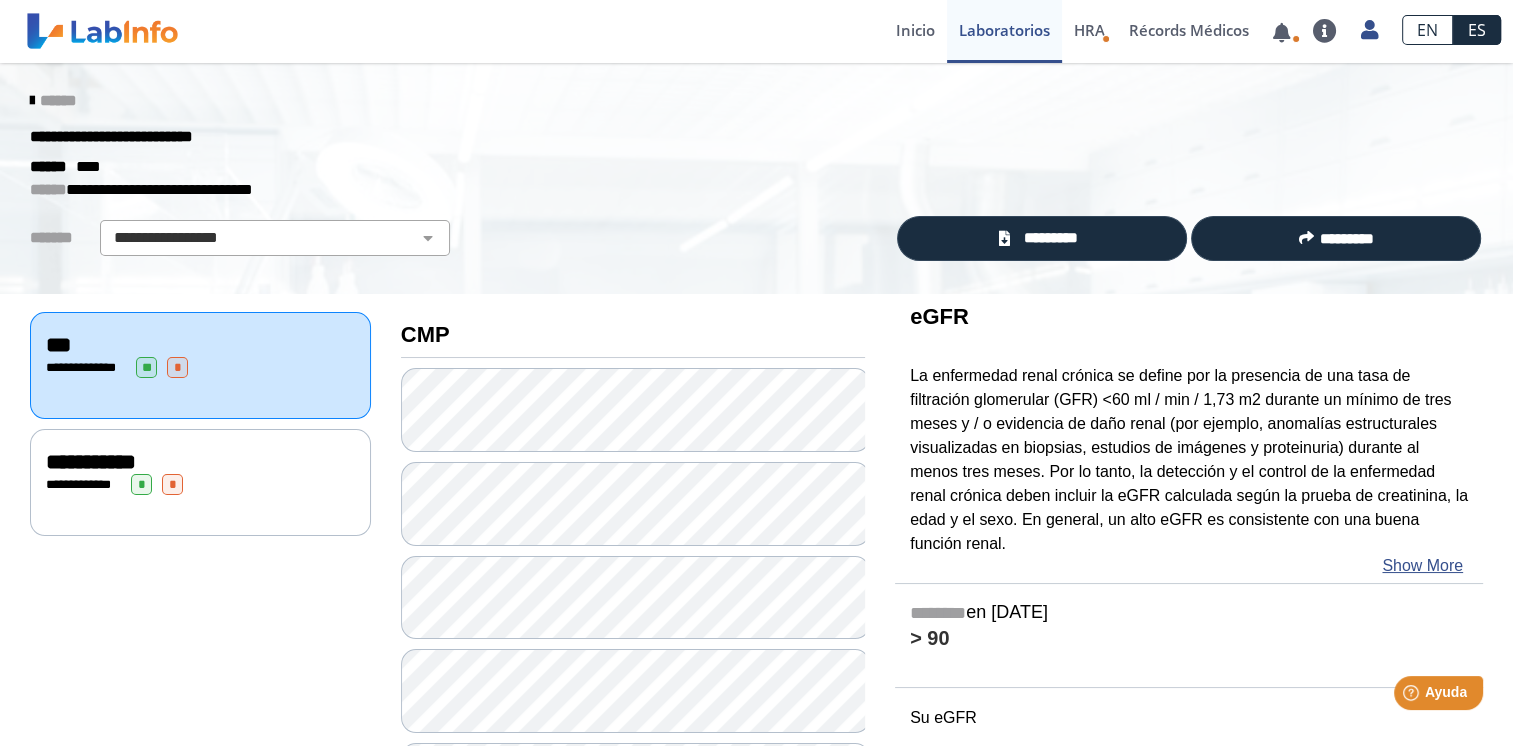 click on "**********" 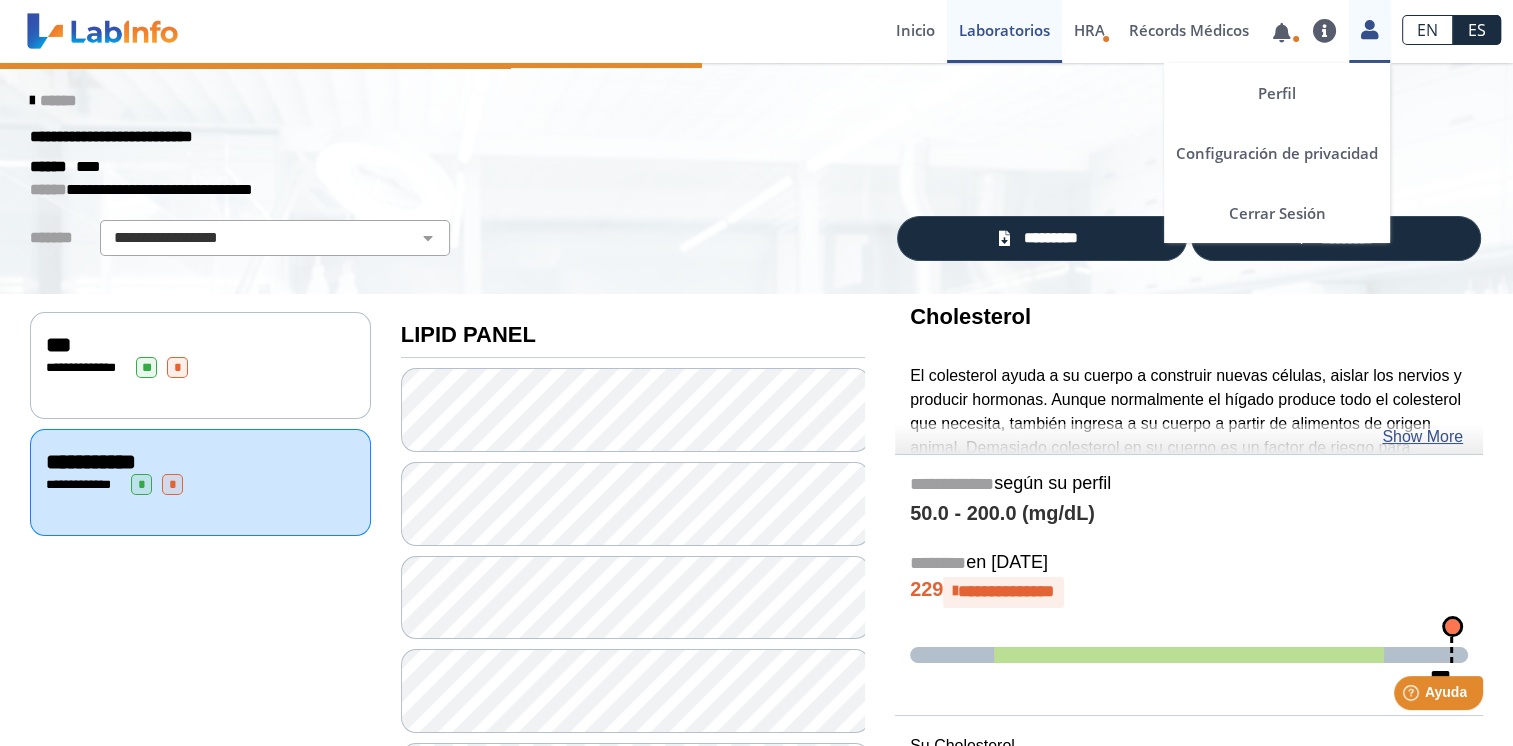 click on "Perfil Configuración de privacidad Cerrar Sesión" at bounding box center [1369, 31] 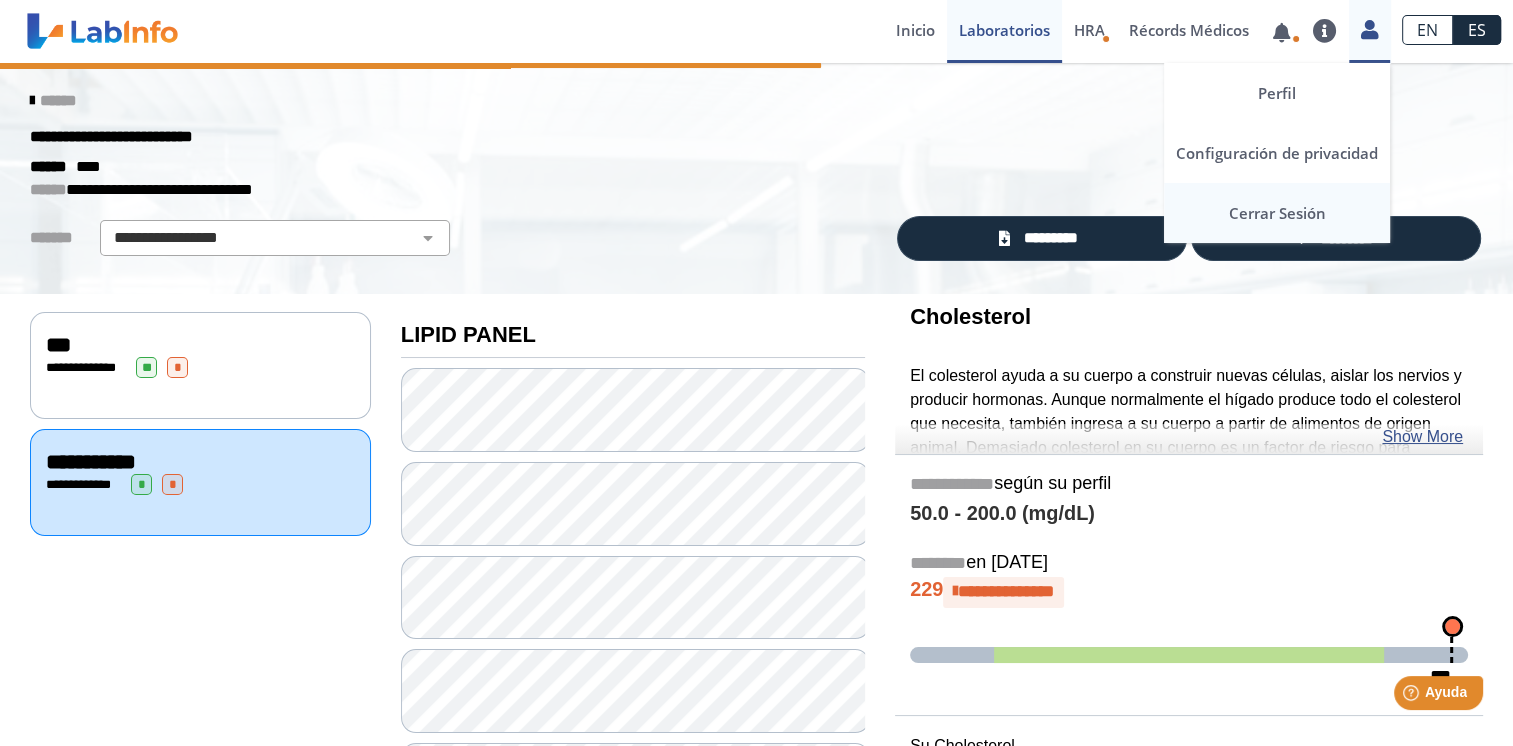 drag, startPoint x: 1262, startPoint y: 213, endPoint x: 1201, endPoint y: 198, distance: 62.817196 